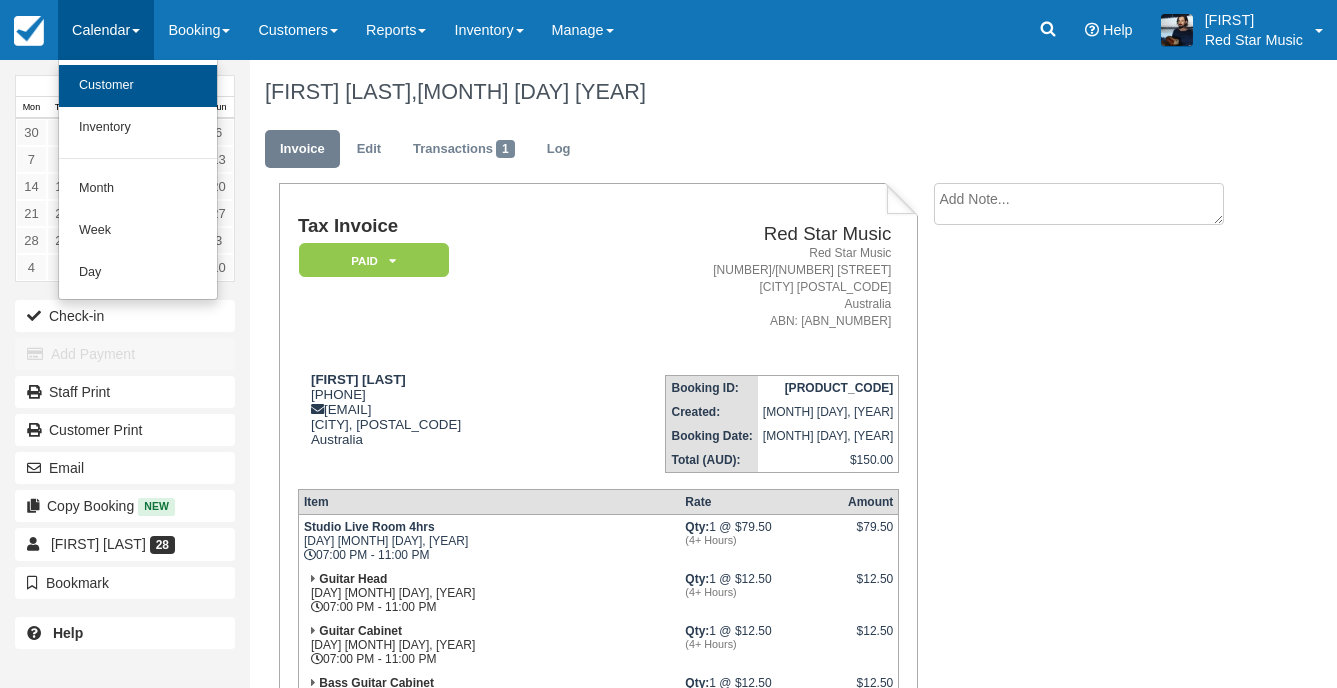 scroll, scrollTop: 0, scrollLeft: 0, axis: both 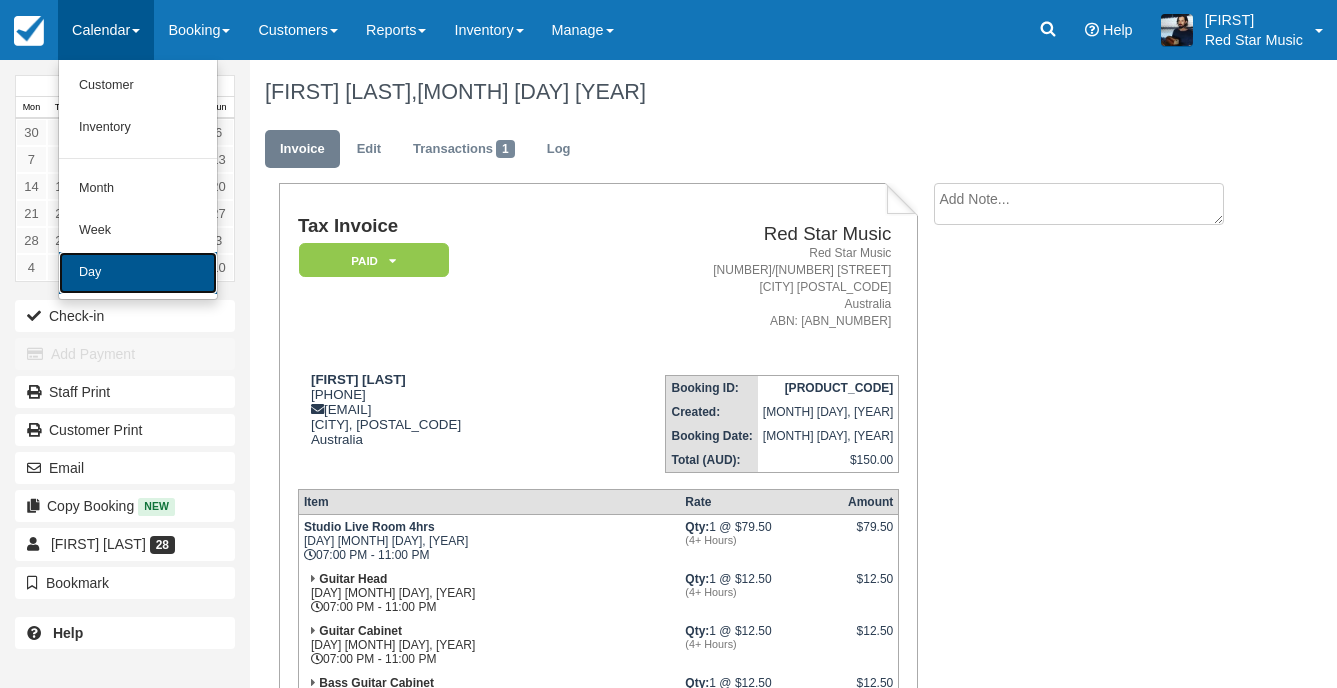 click on "Day" at bounding box center [138, 273] 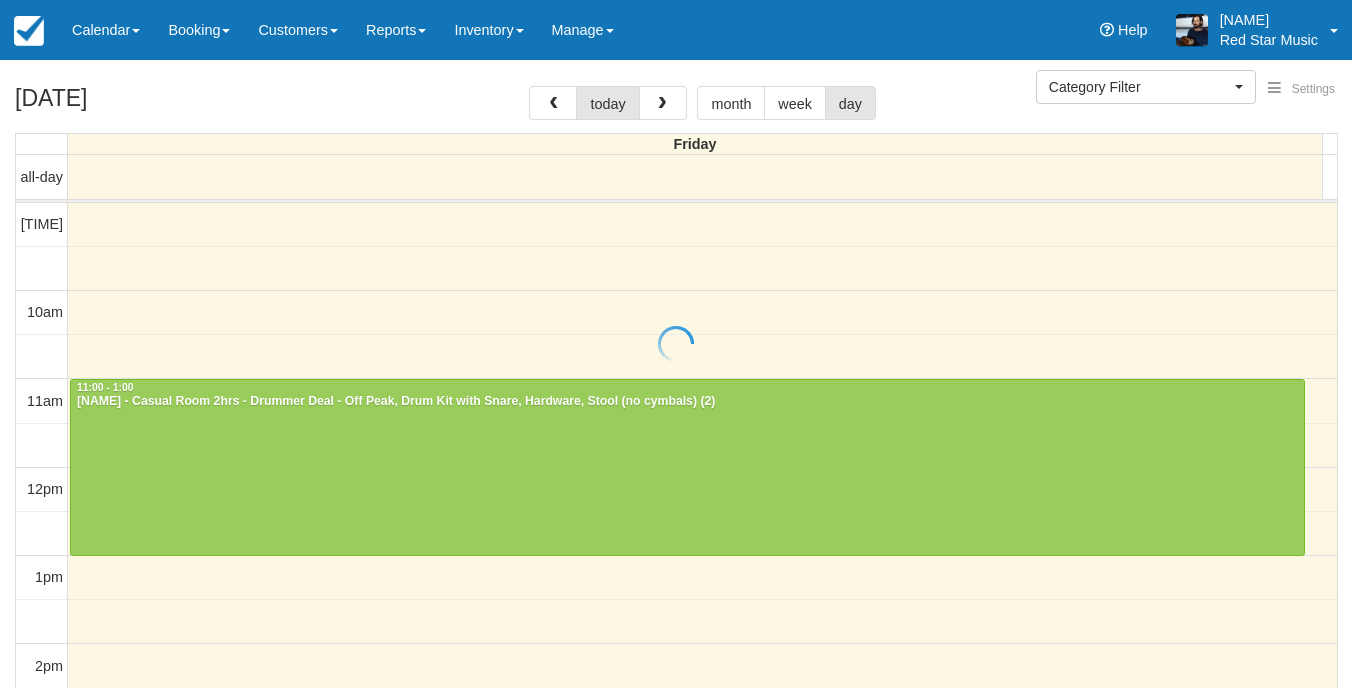 select 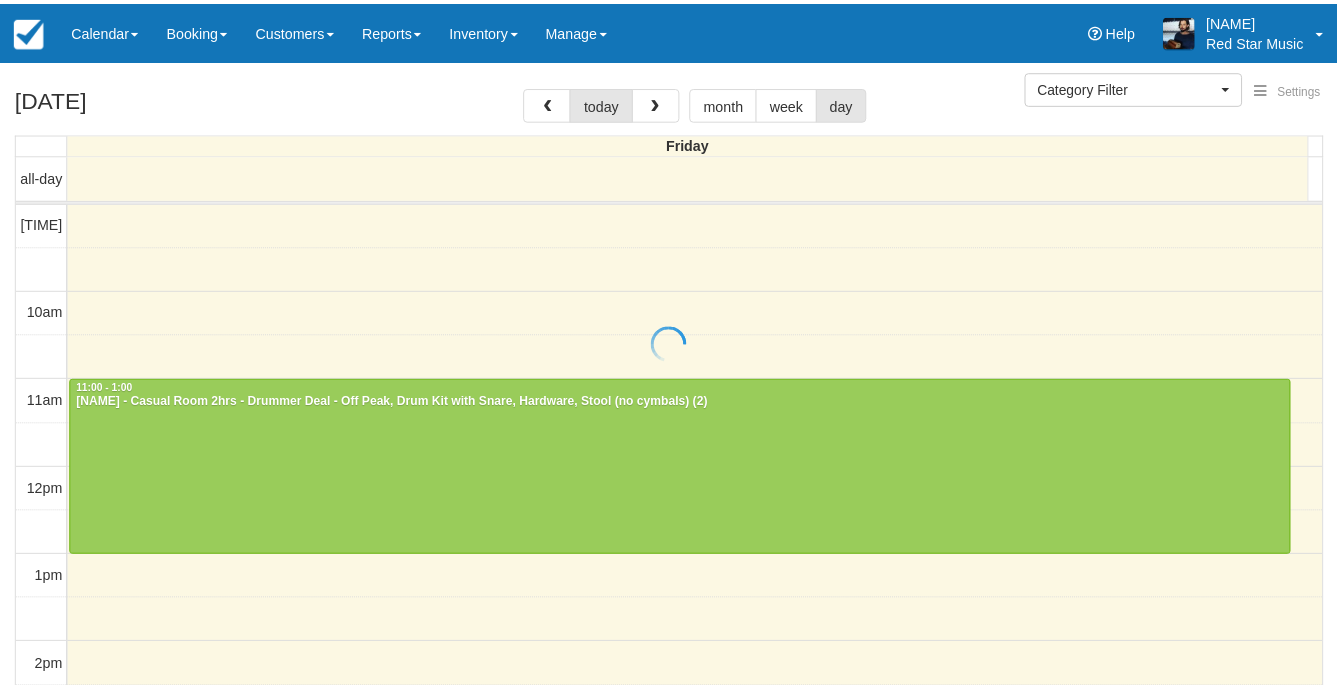 scroll, scrollTop: 0, scrollLeft: 0, axis: both 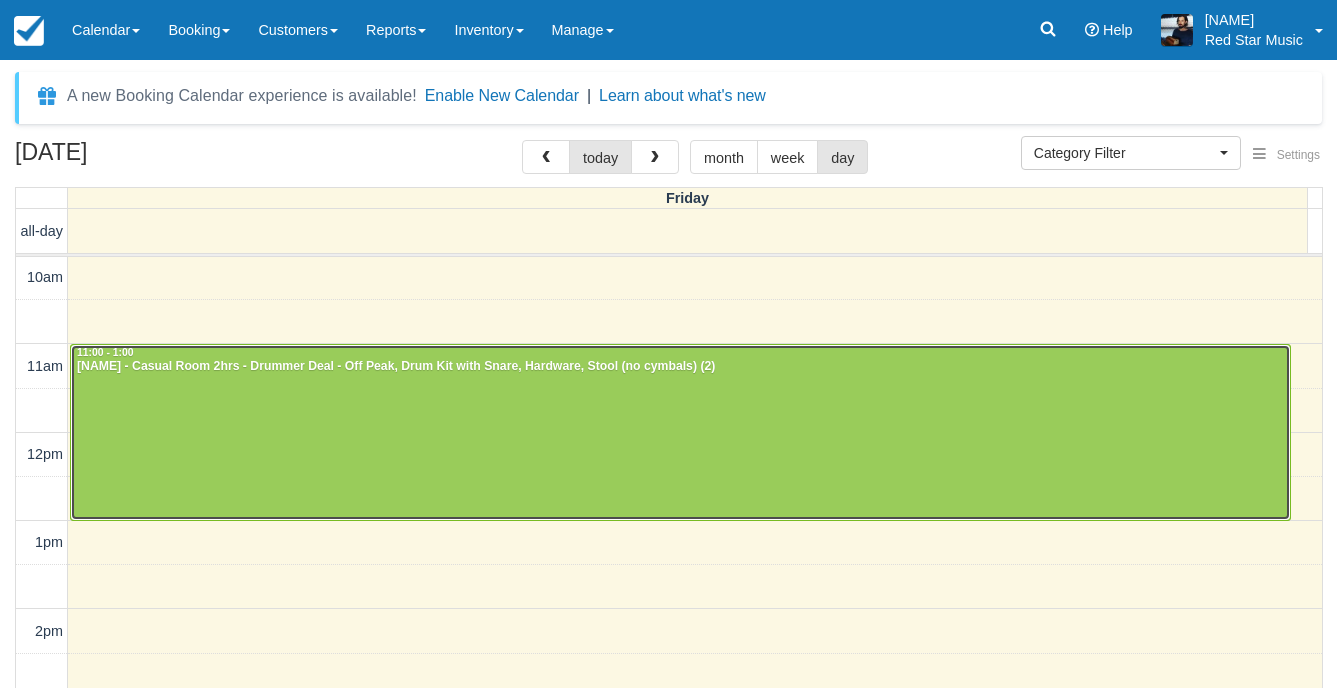 click at bounding box center (680, 432) 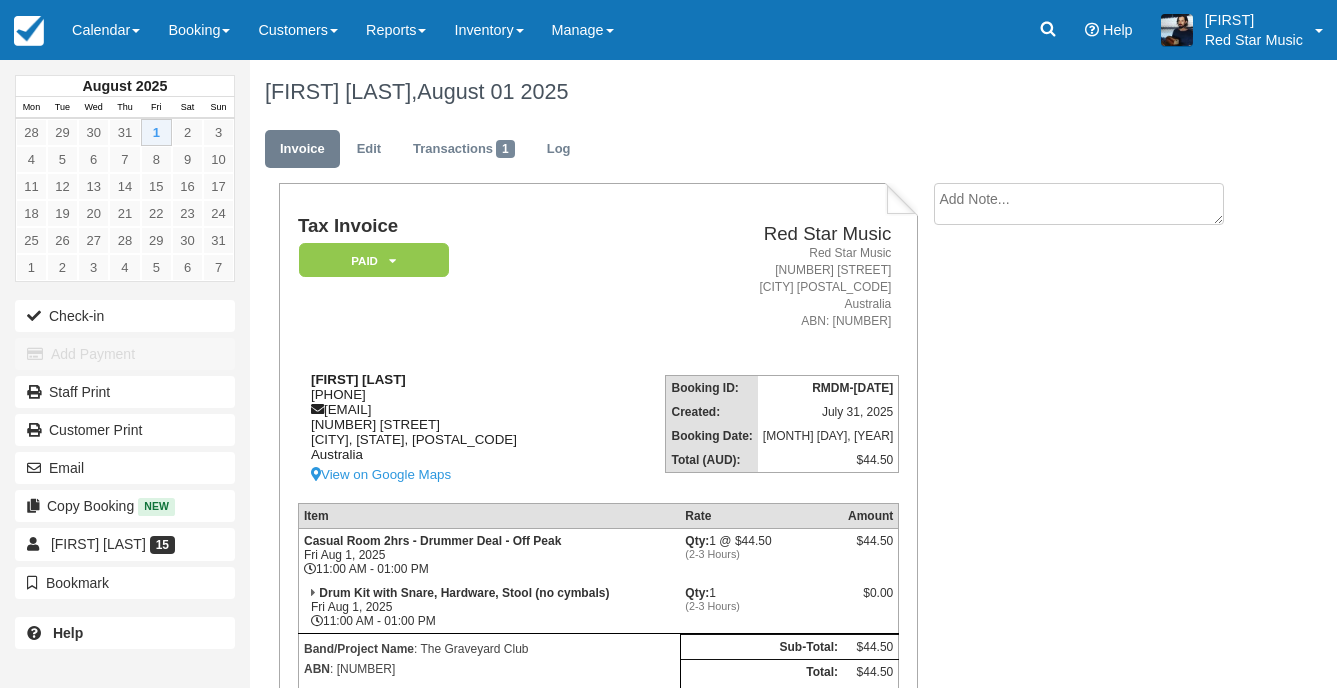 scroll, scrollTop: 0, scrollLeft: 0, axis: both 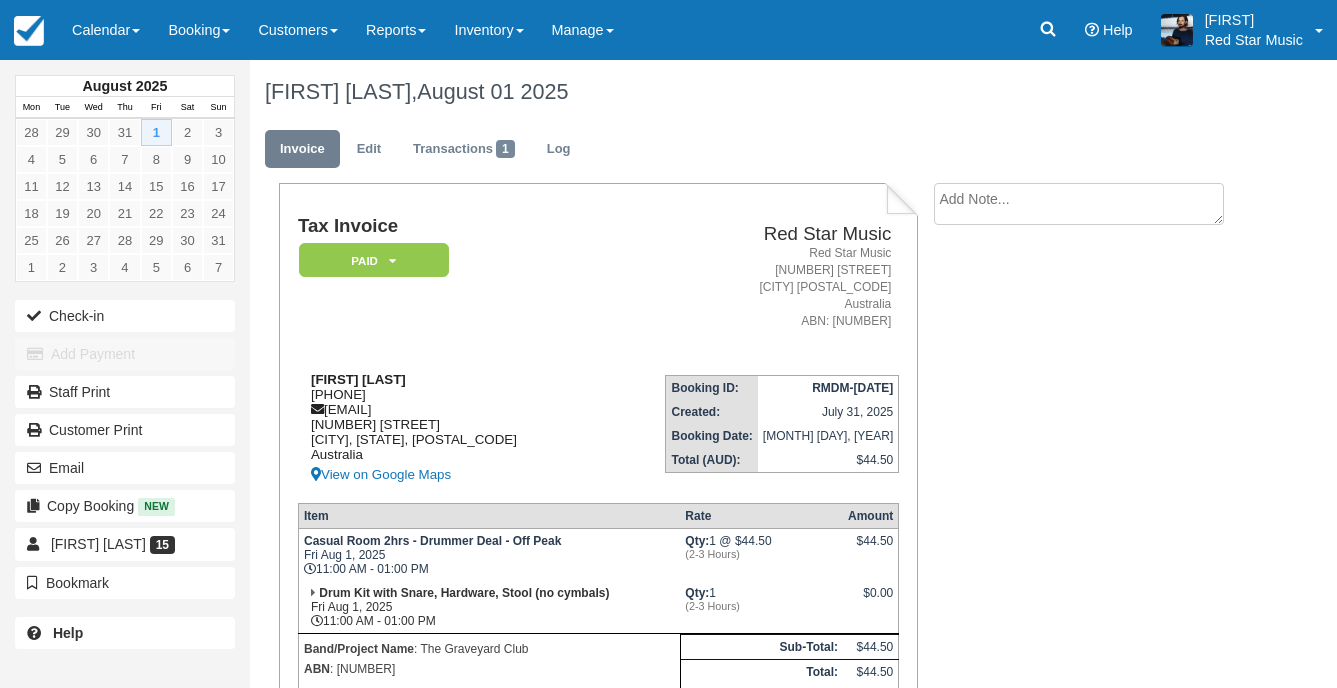 click on "[FIRST] [LAST] [PHONE] [EMAIL] [NUMBER] [STREET] [CITY], [STATE], [POSTAL_CODE] [COUNTRY]
View on Google Maps" at bounding box center (443, 429) 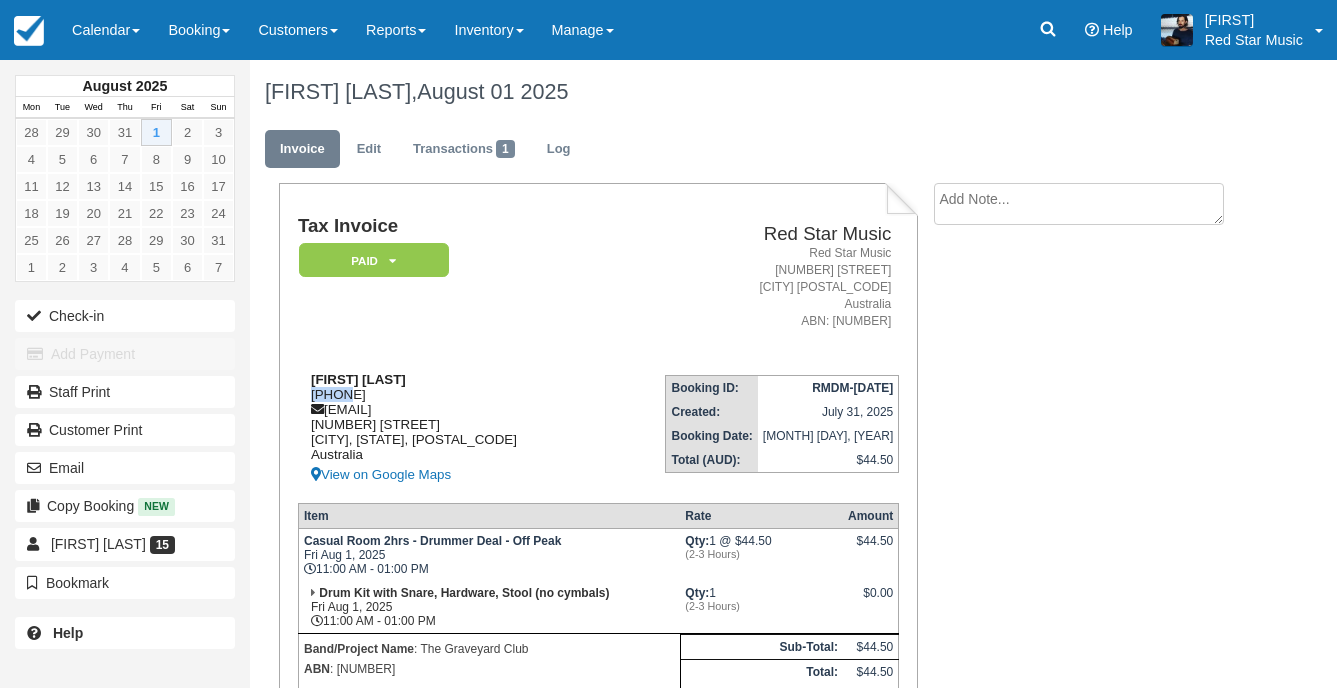 click on "[FIRST] [LAST] [PHONE] [EMAIL] [NUMBER] [STREET] [CITY], [STATE], [POSTAL_CODE] [COUNTRY]
View on Google Maps" at bounding box center (443, 429) 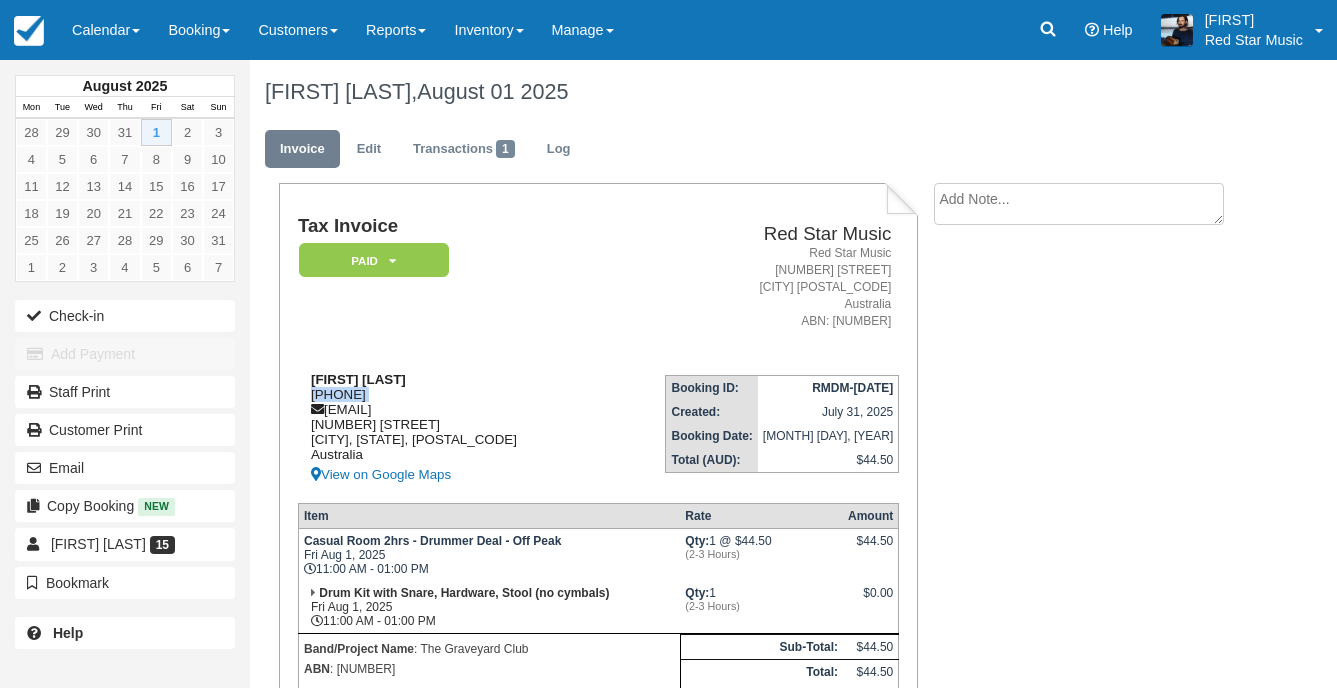 click on "Max Muir 0449 923 342  maxmuirmusic@gmail.com 19 Ridgepointe Drive Cornubia, Queensland, 4130 Australia
View on Google Maps" at bounding box center [443, 429] 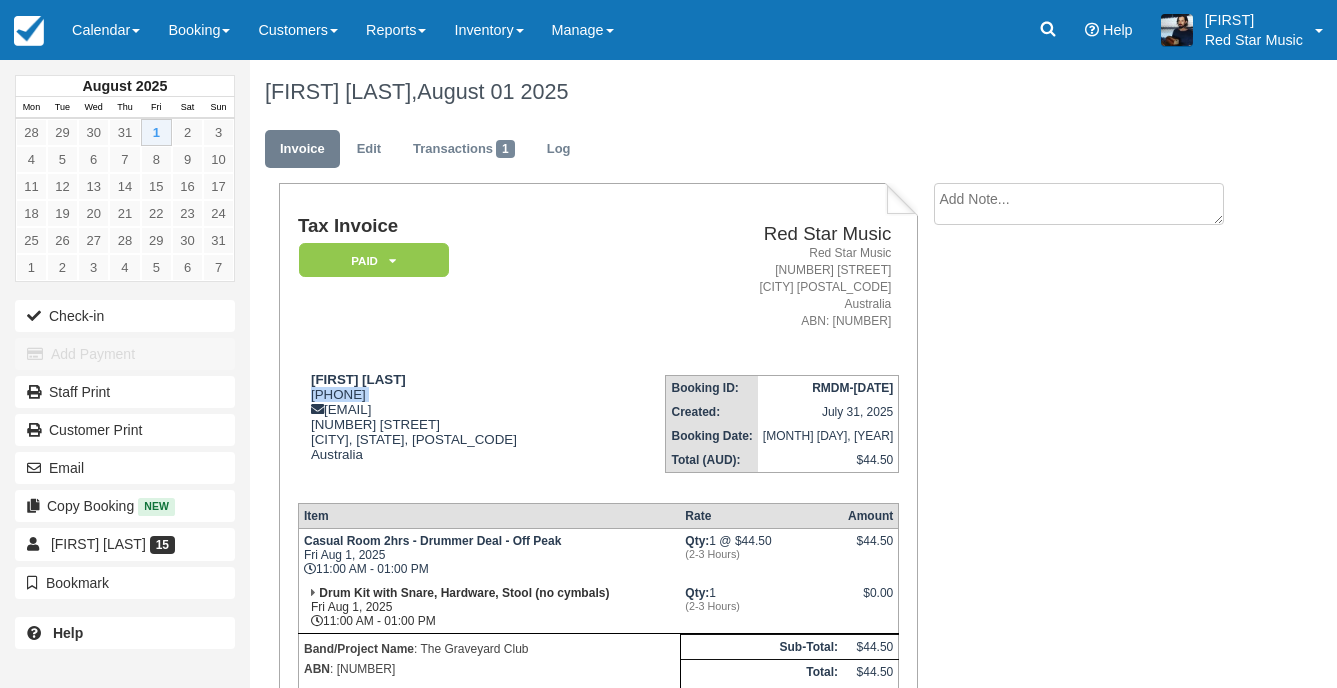 copy on "0449 923 342" 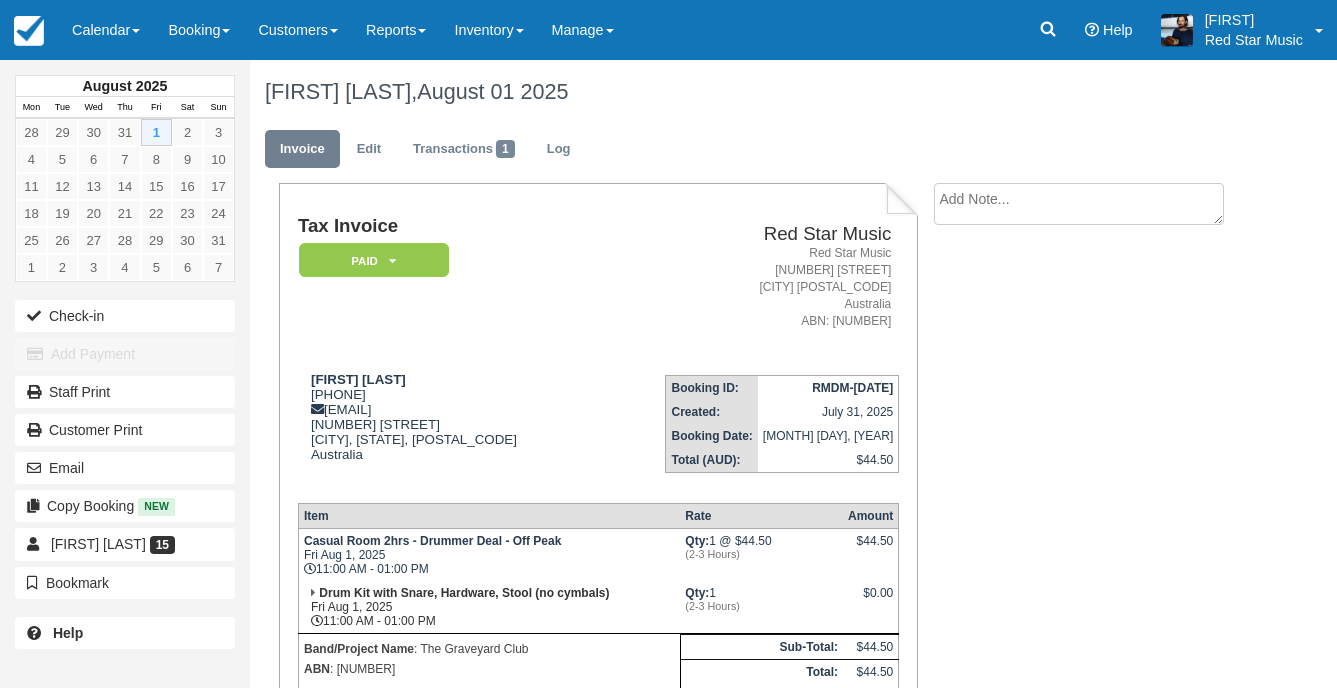 click at bounding box center (1079, 204) 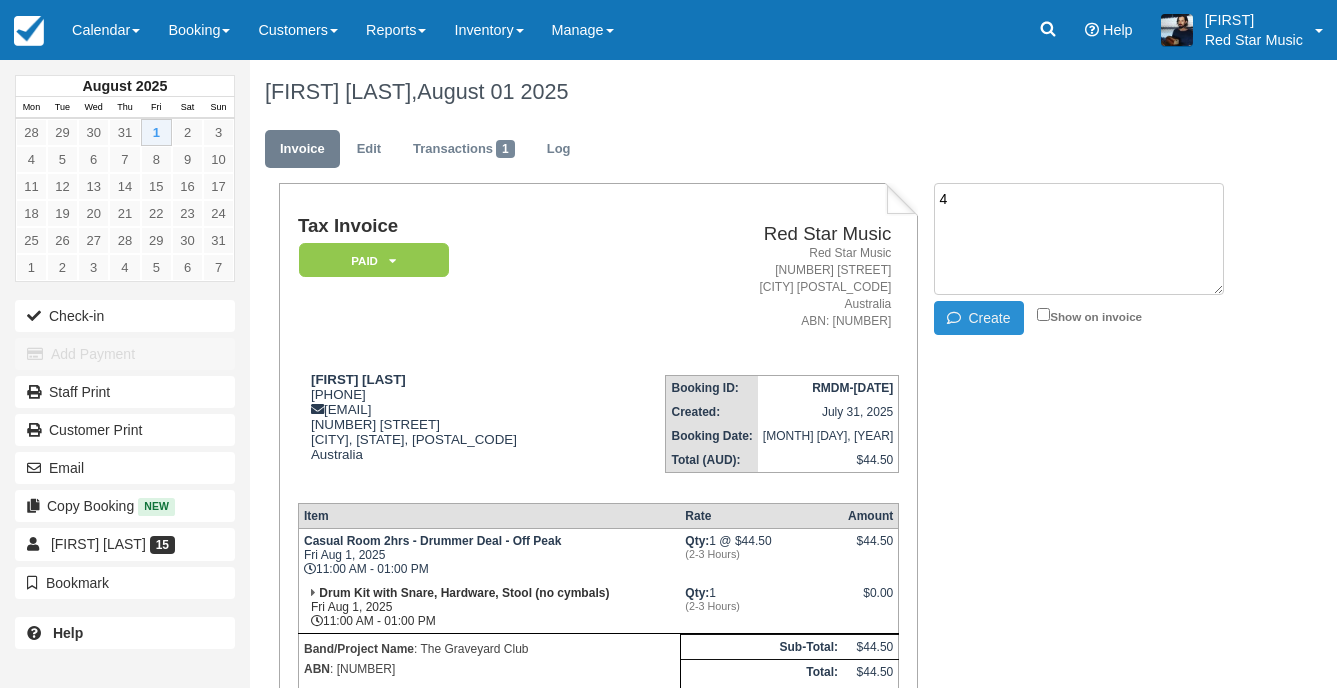 type on "4" 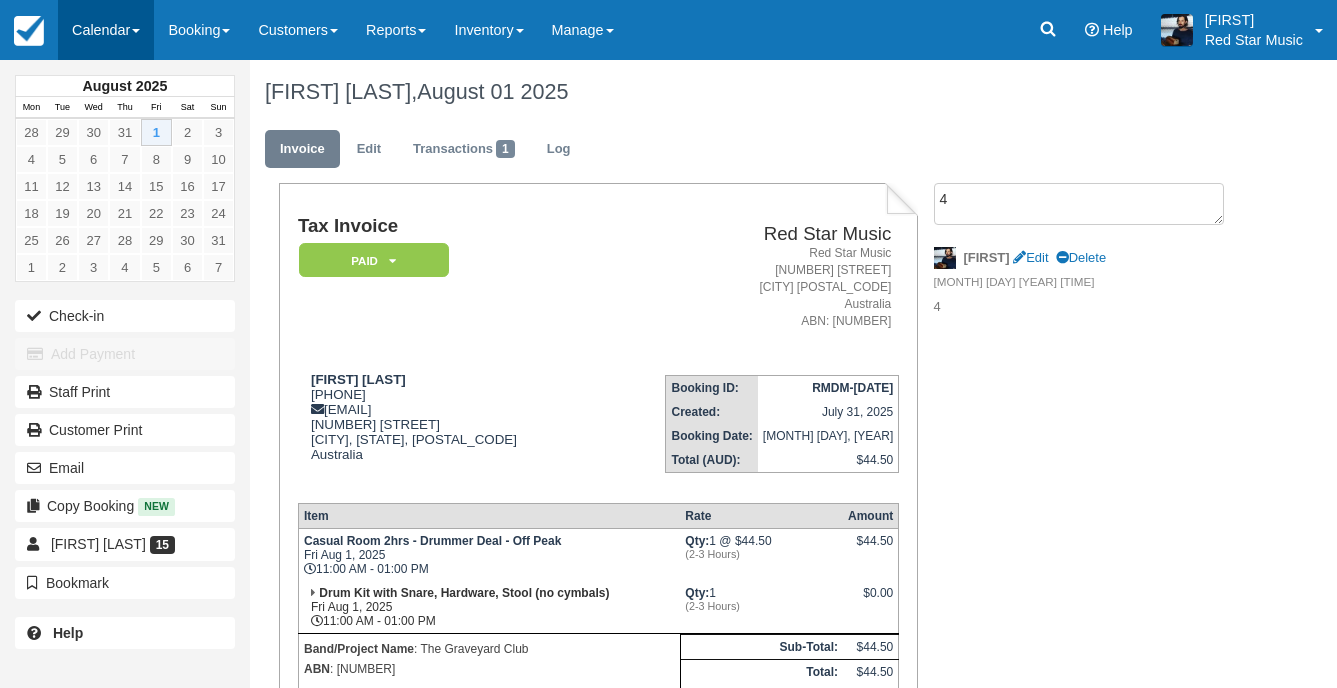 click on "Calendar" at bounding box center (106, 30) 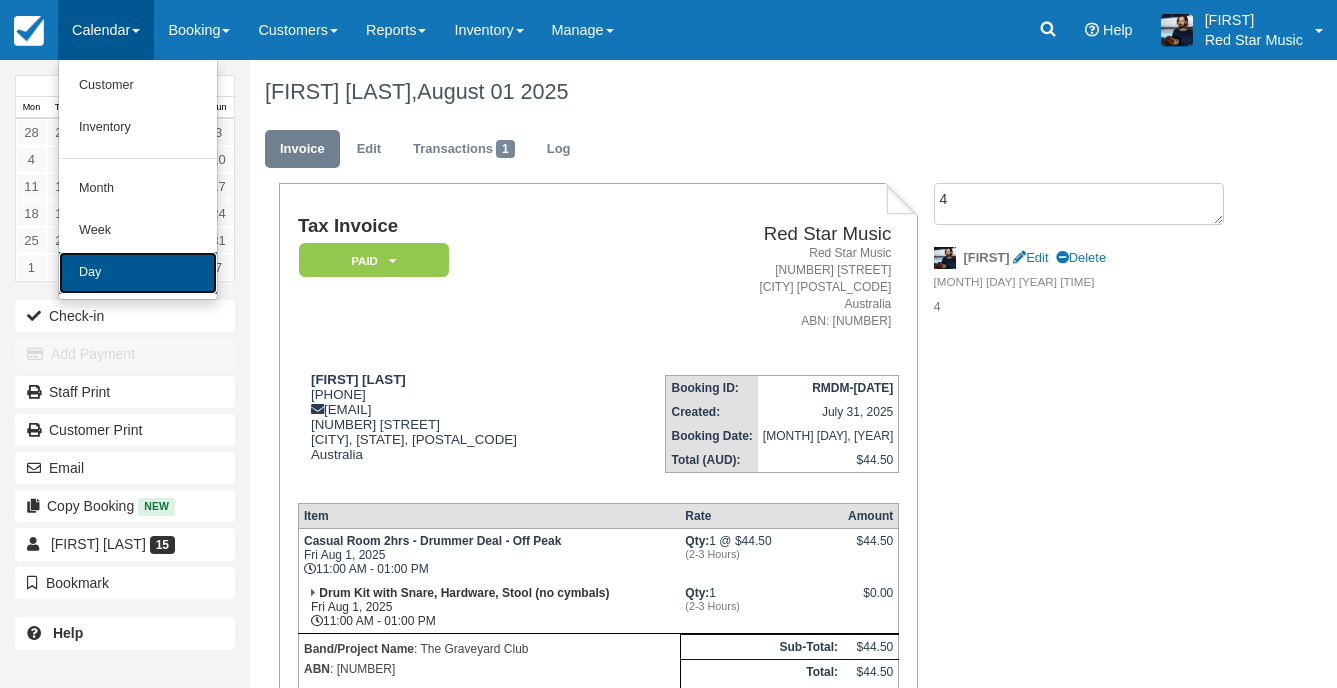 click on "Day" at bounding box center (138, 273) 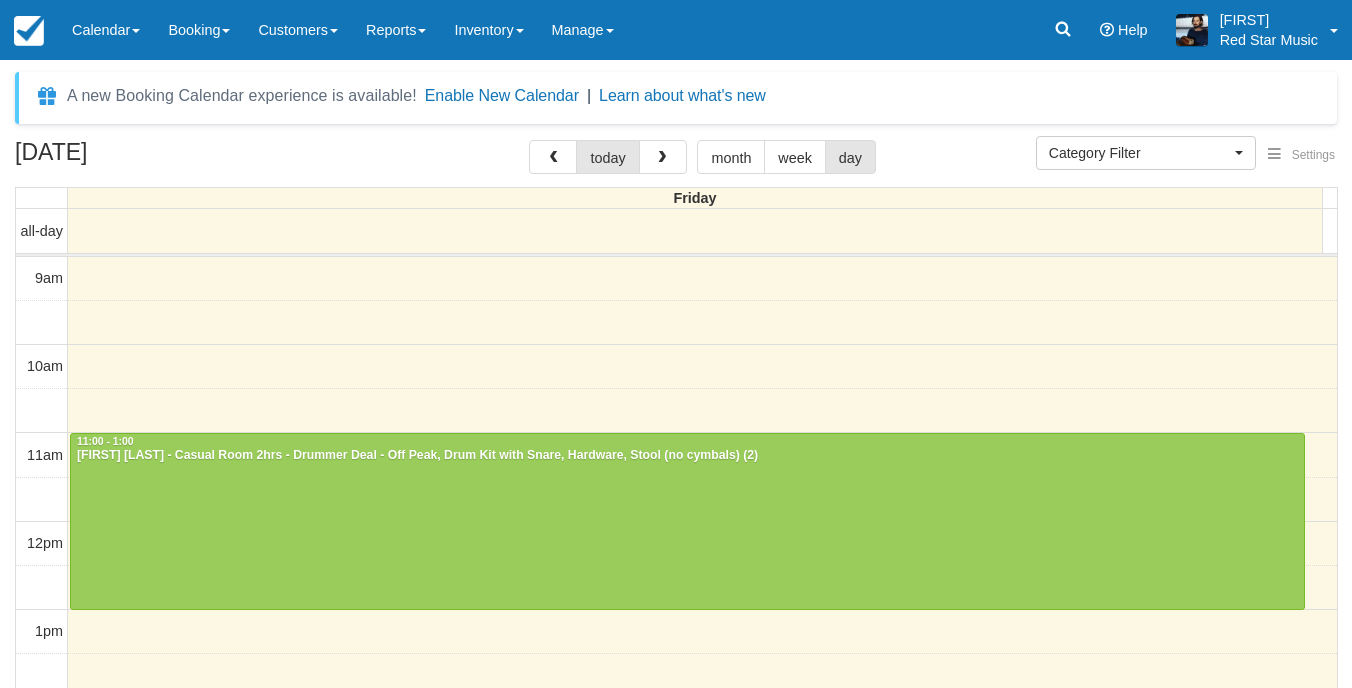 select 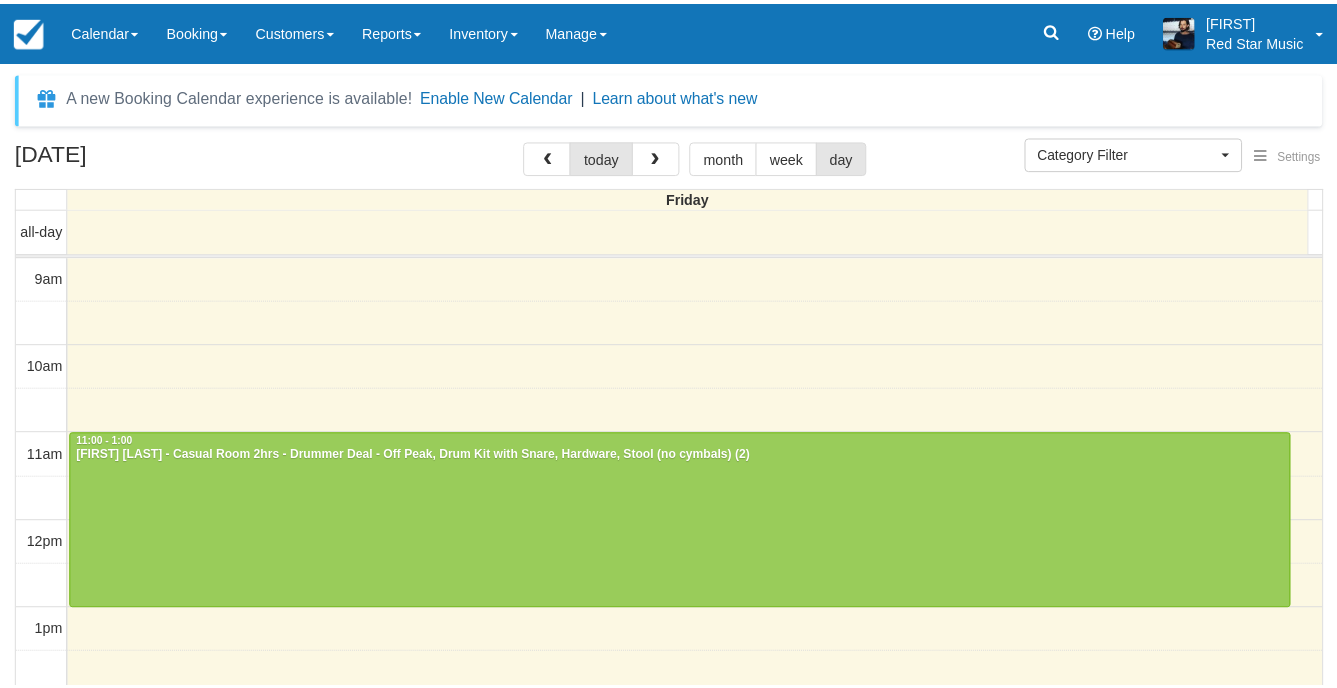 scroll, scrollTop: 0, scrollLeft: 0, axis: both 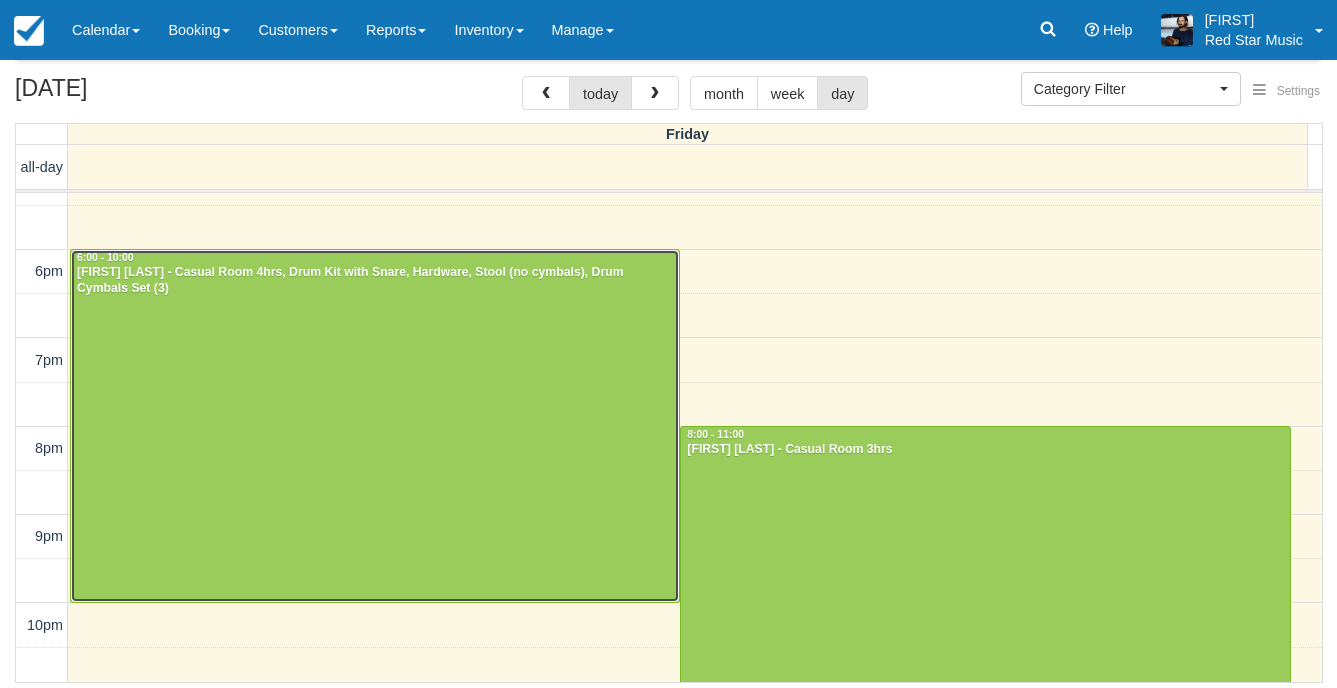 click at bounding box center [375, 426] 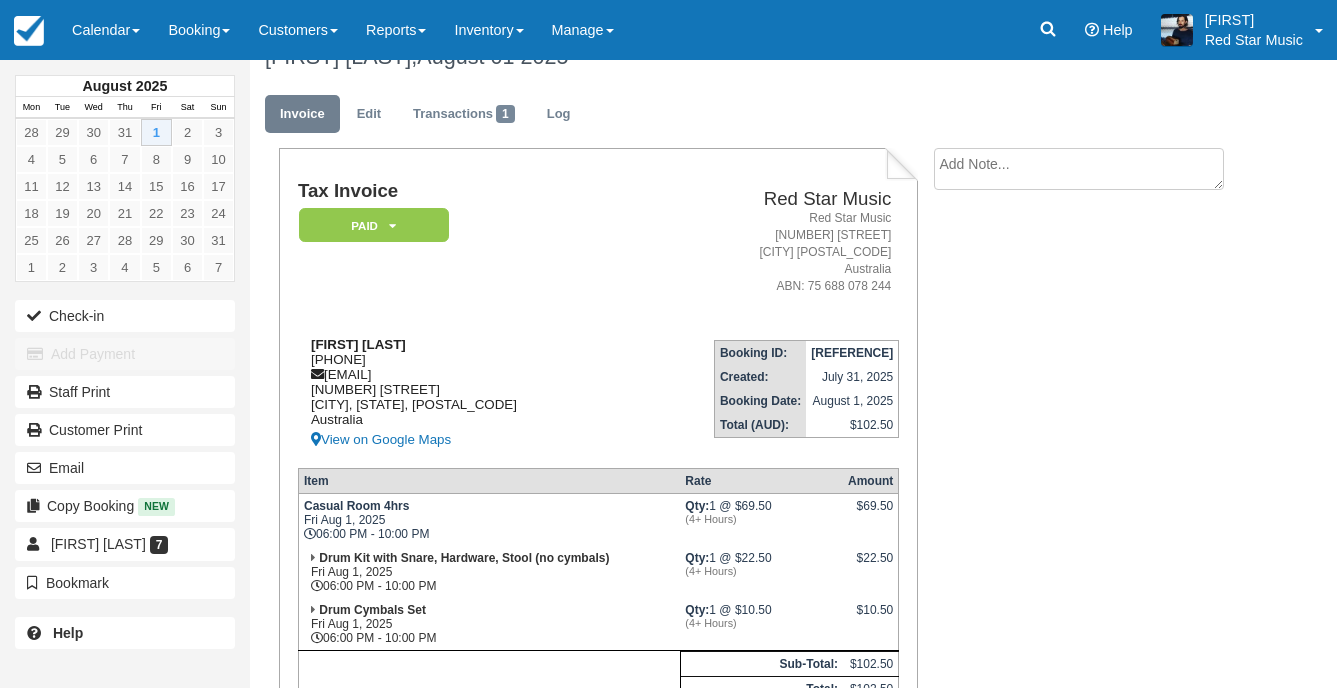 scroll, scrollTop: 0, scrollLeft: 0, axis: both 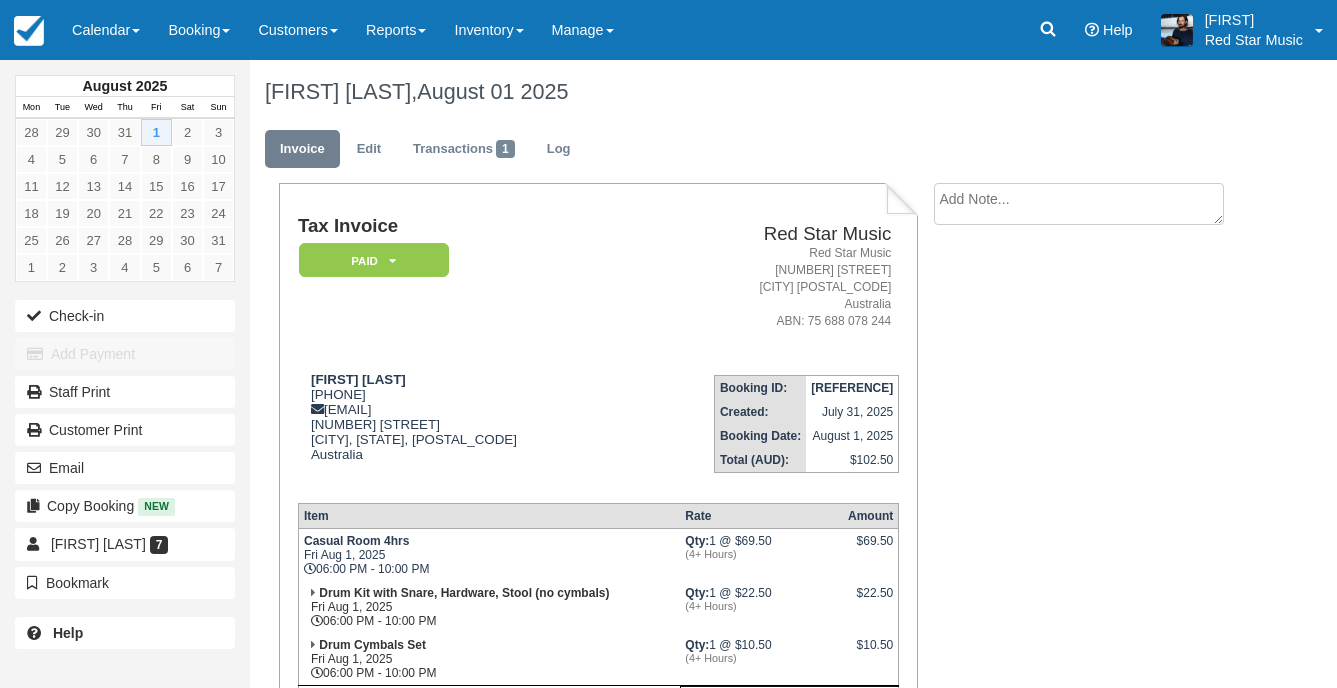 click at bounding box center (1079, 204) 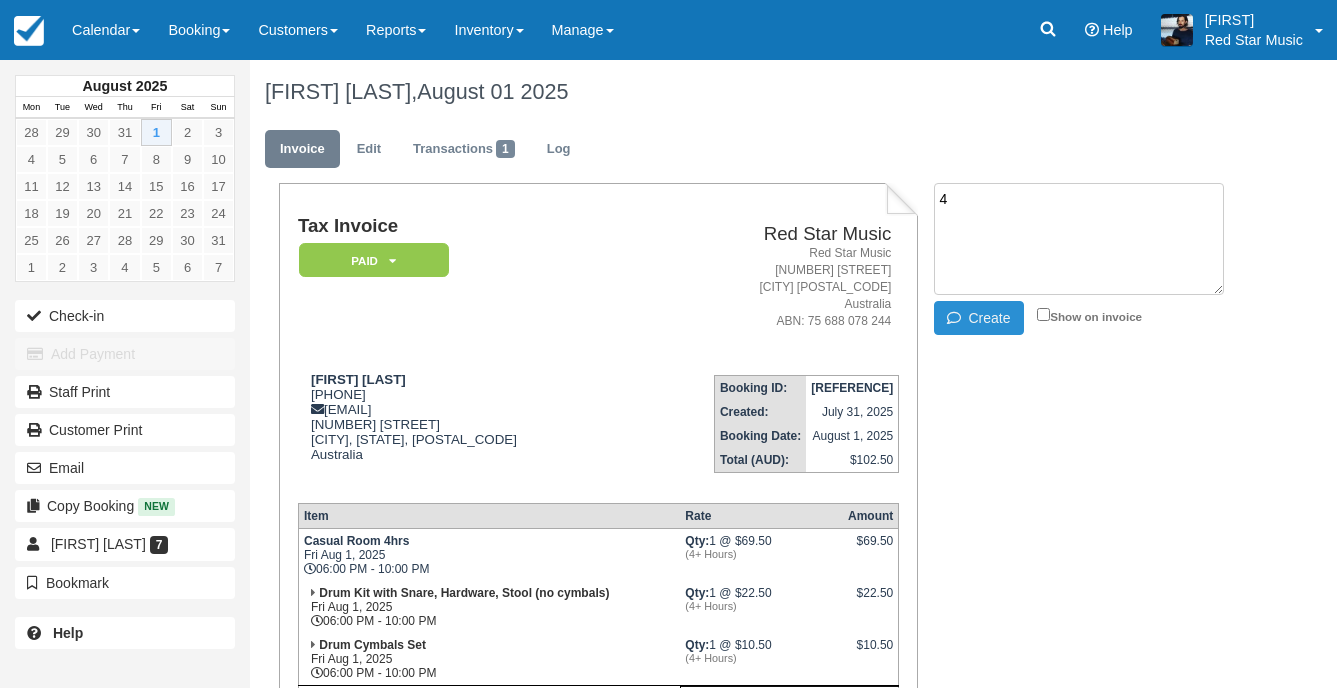 type on "4" 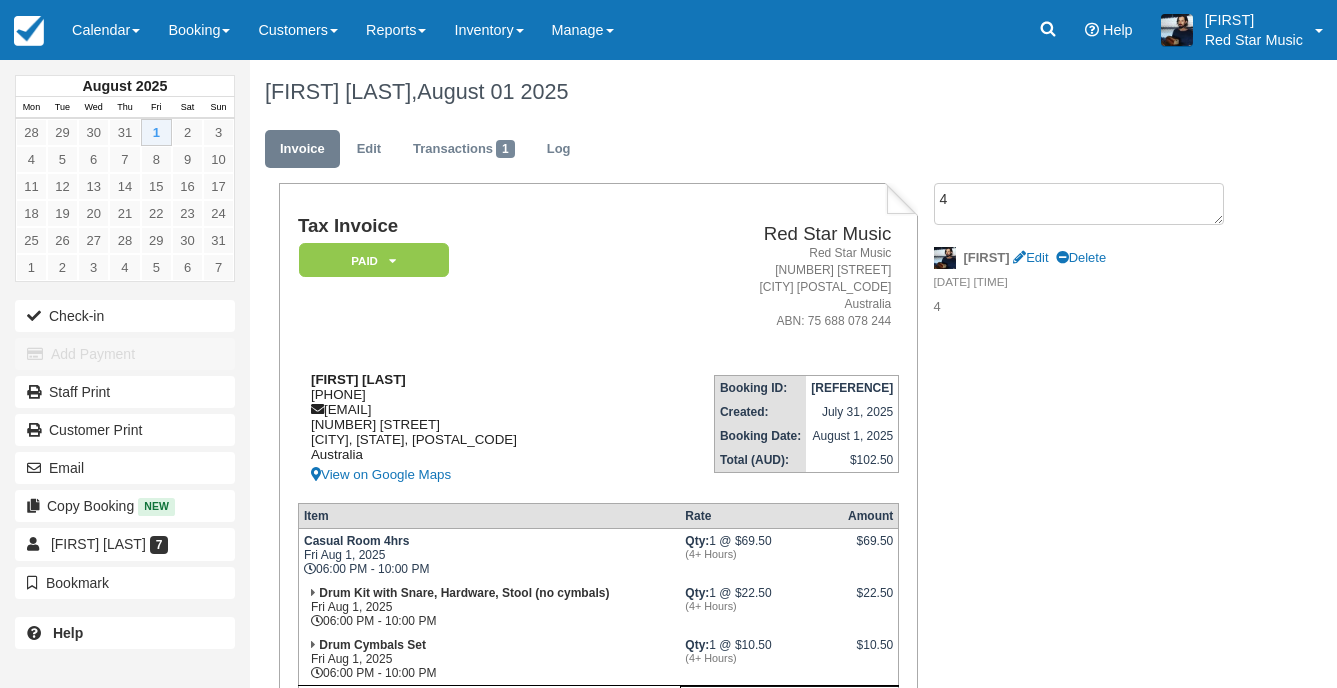 click on "Harry Stalker 0406 181 768  harrystalker1@hotmail.com 20 Girrah Street Brendale, Queensland, 4500 Australia
View on Google Maps" at bounding box center [461, 429] 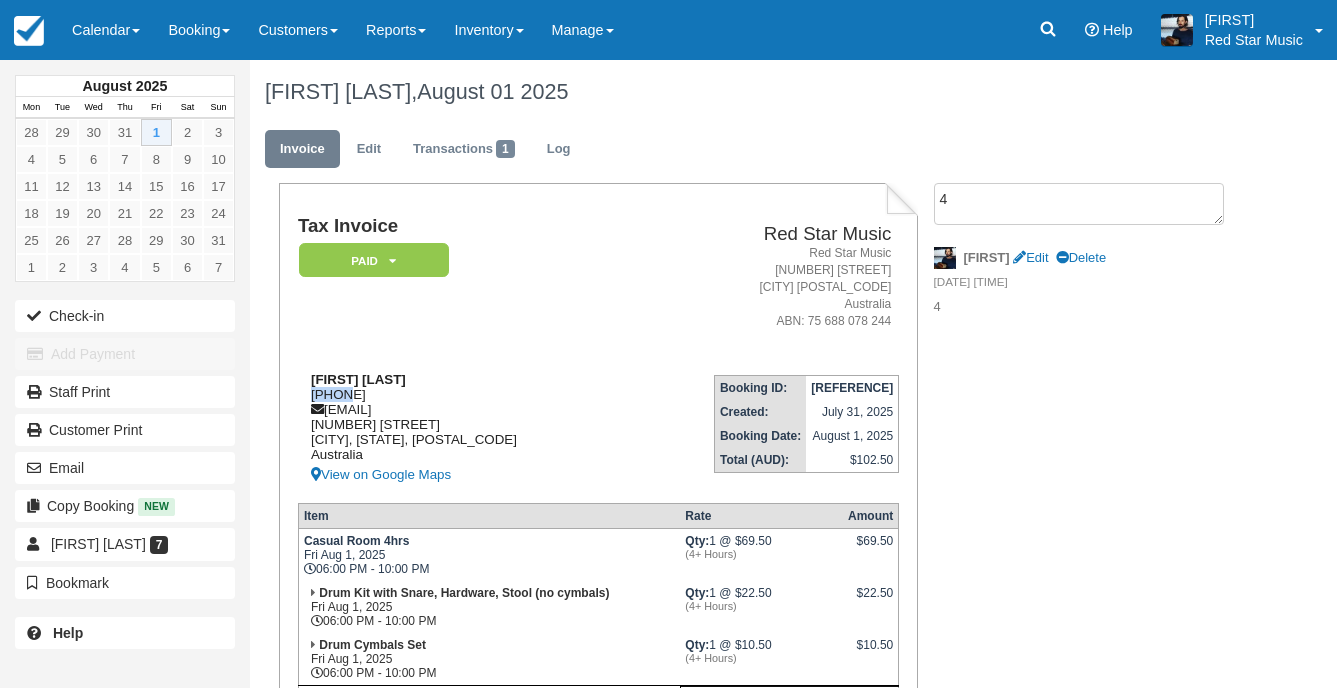 click on "Harry Stalker 0406 181 768  harrystalker1@hotmail.com 20 Girrah Street Brendale, Queensland, 4500 Australia
View on Google Maps" at bounding box center [461, 429] 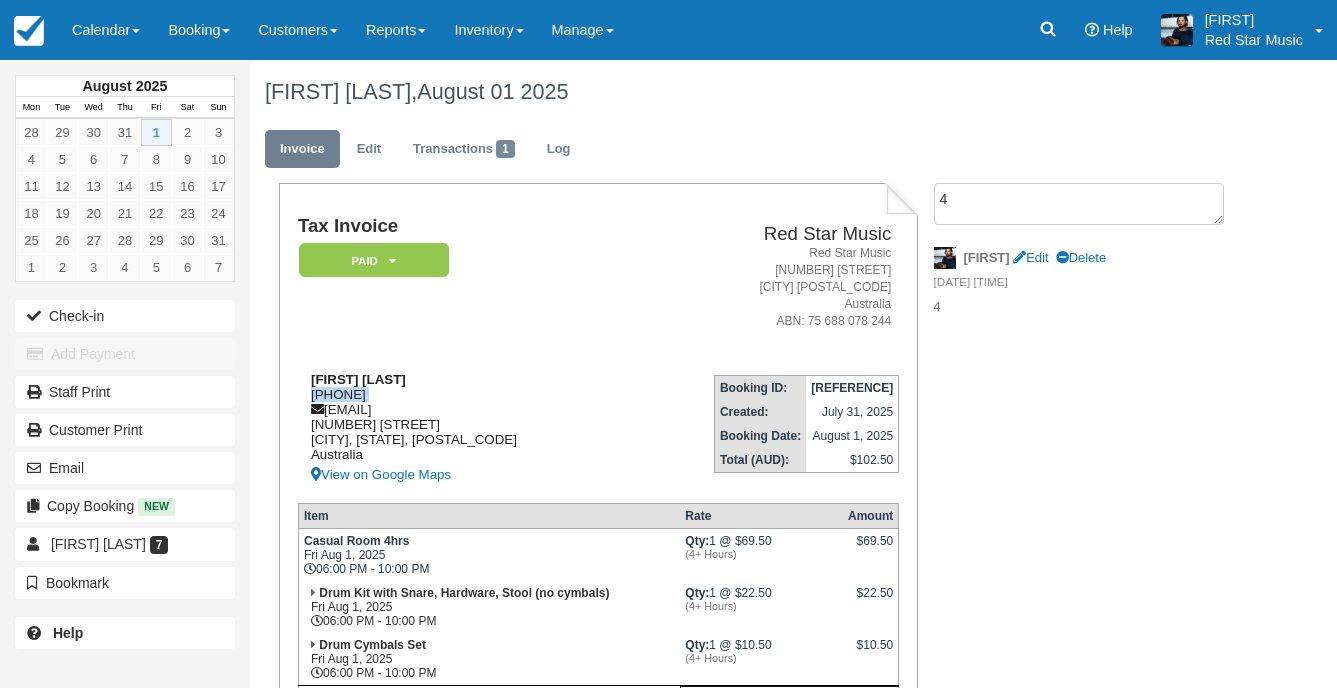 click on "Harry Stalker 0406 181 768  harrystalker1@hotmail.com 20 Girrah Street Brendale, Queensland, 4500 Australia
View on Google Maps" at bounding box center (461, 429) 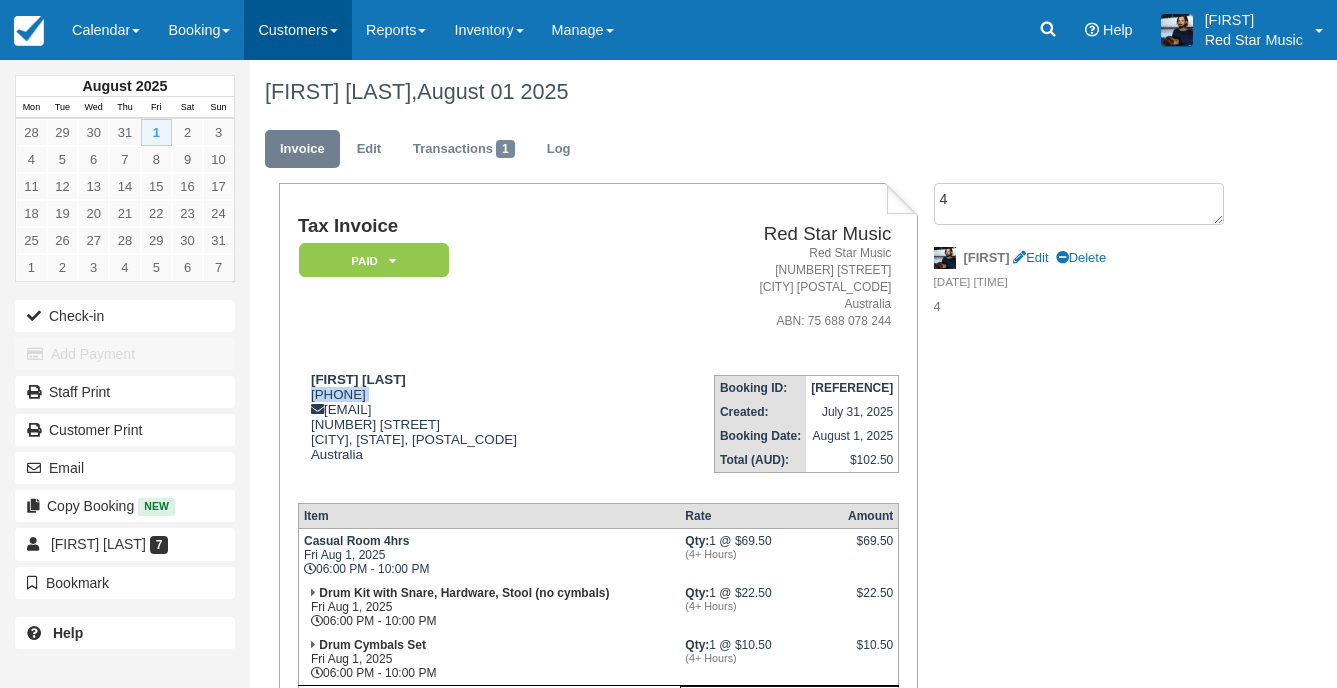copy on "0406 181 768" 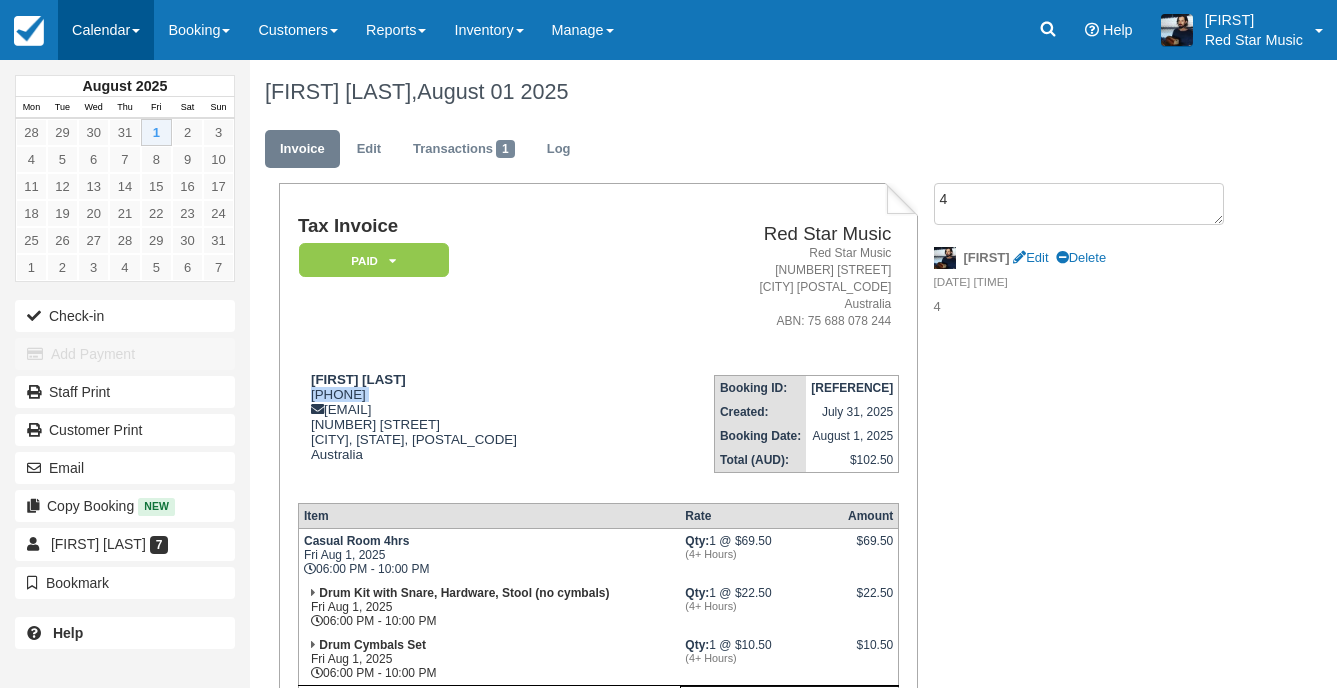 click on "Calendar" at bounding box center [106, 30] 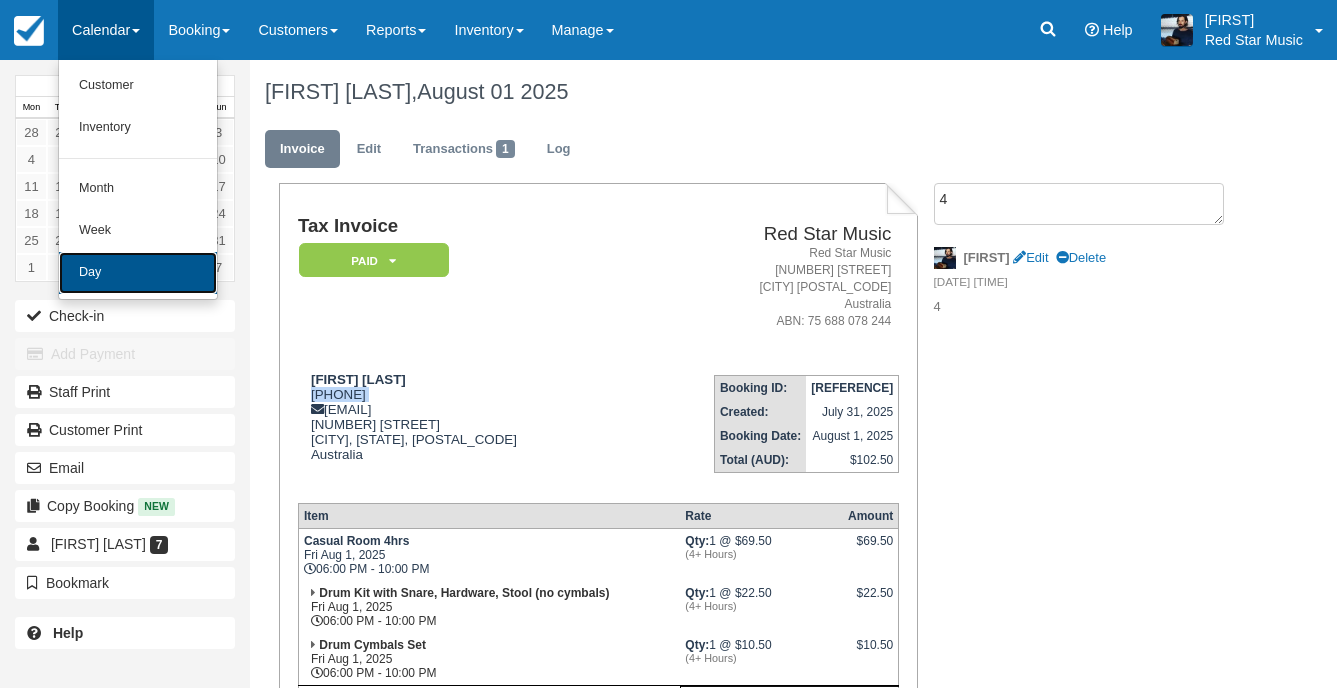 click on "Day" at bounding box center (138, 273) 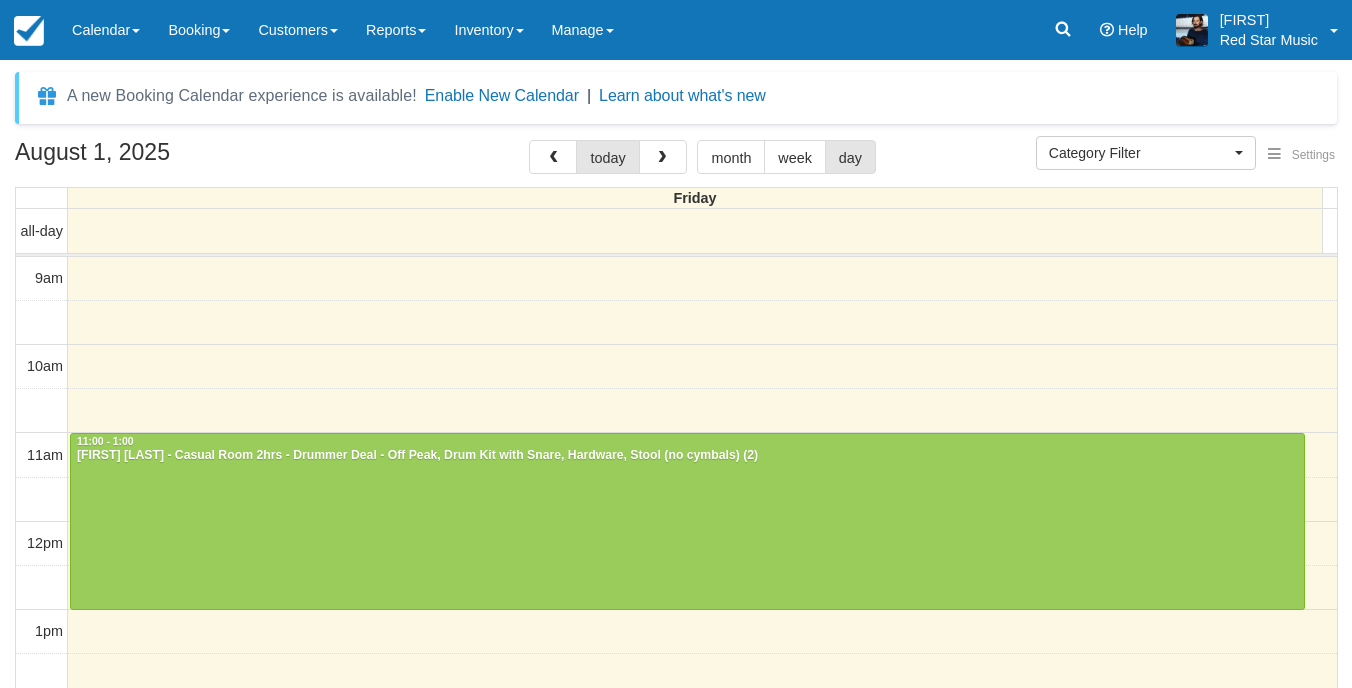 select 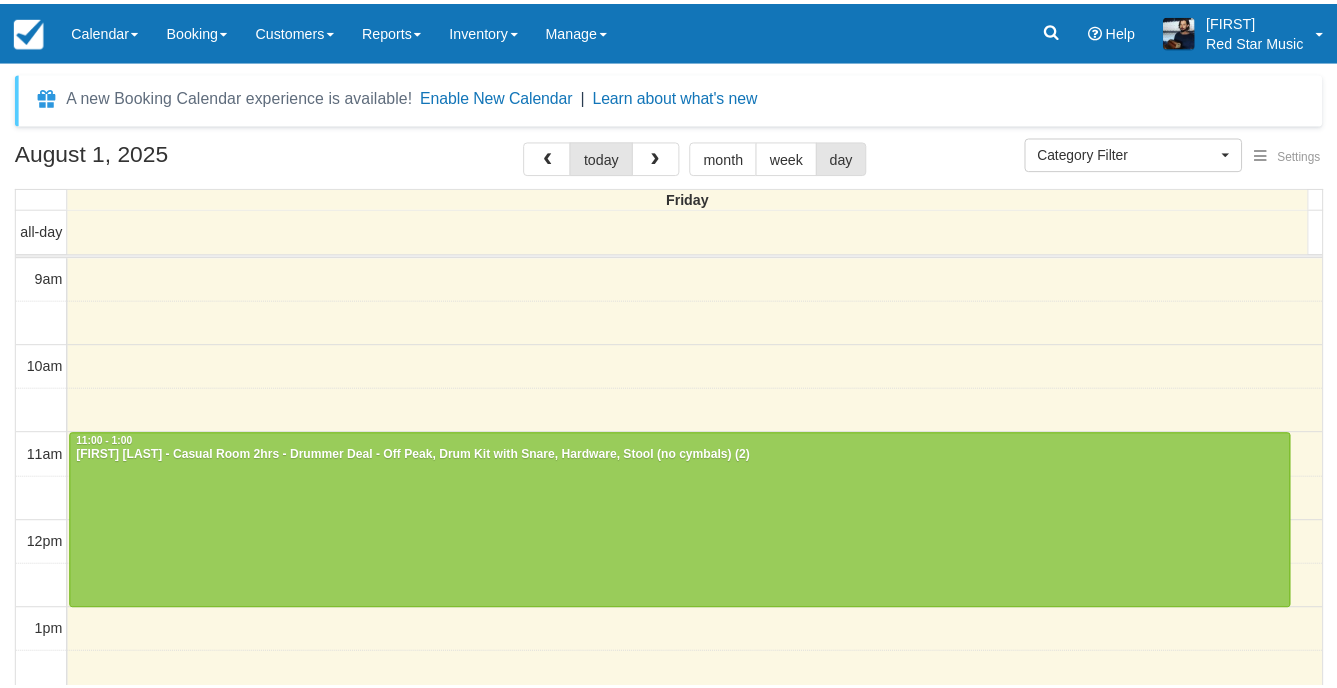 scroll, scrollTop: 0, scrollLeft: 0, axis: both 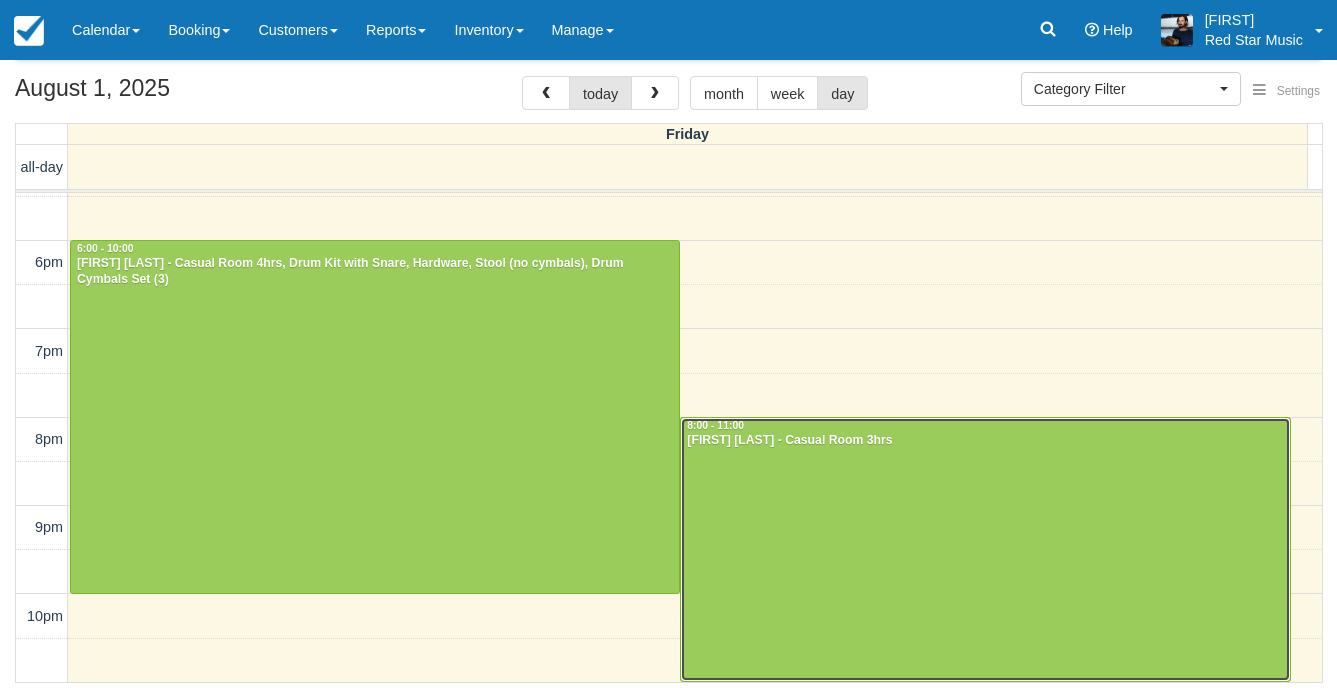 click at bounding box center (985, 549) 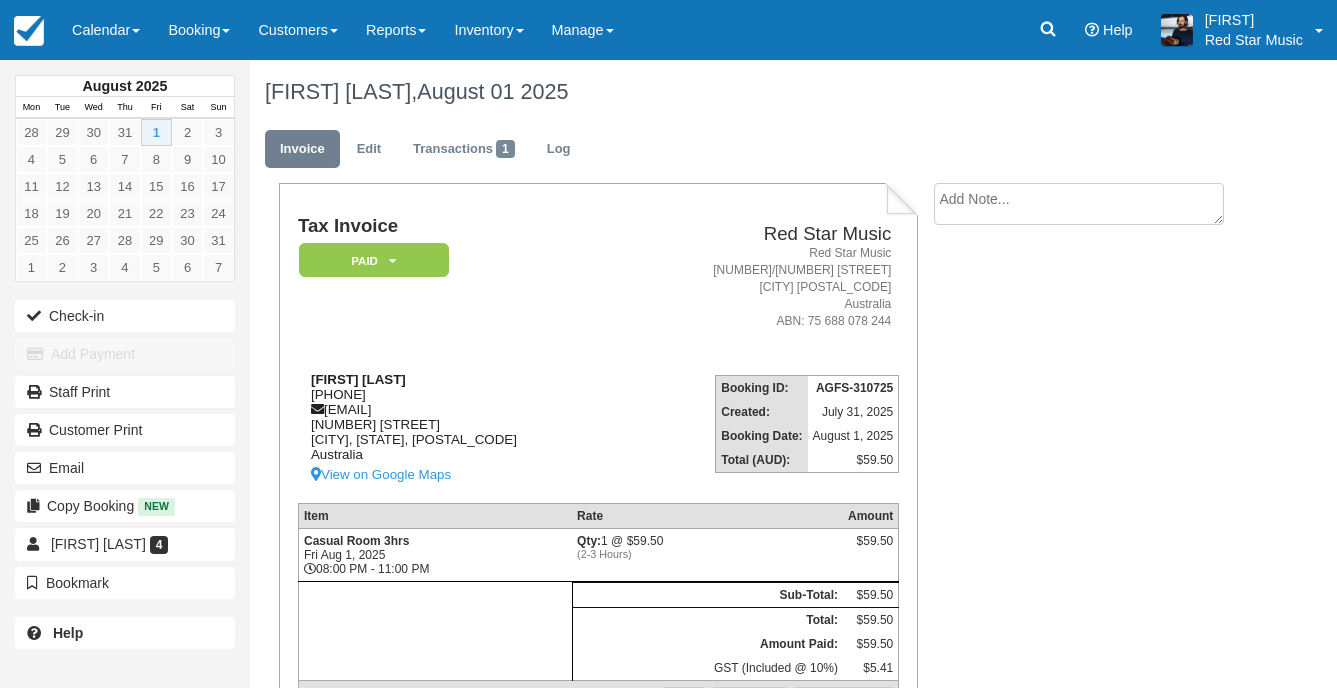 scroll, scrollTop: 0, scrollLeft: 0, axis: both 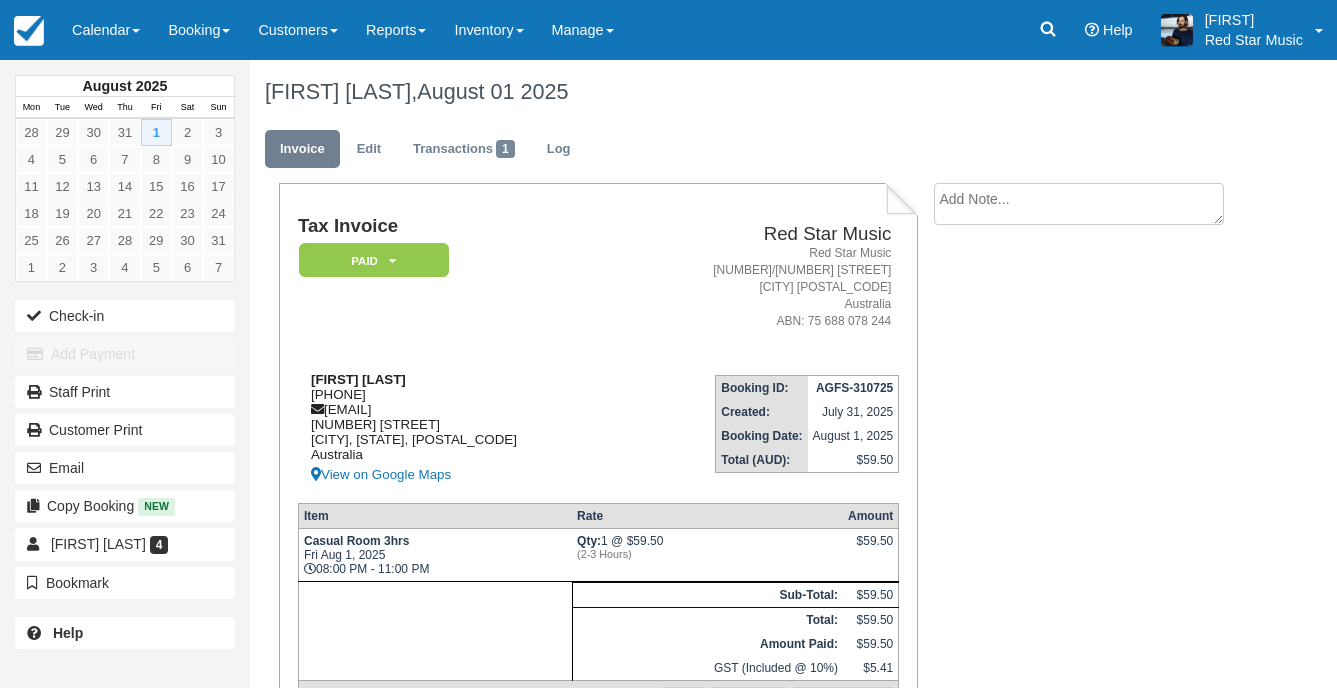 click on "[FIRST] [LAST] [PHONE] [EMAIL] [NUMBER] [STREET] [CITY], [STATE], [POSTAL_CODE] [COUNTRY]
View on Google Maps" at bounding box center [457, 429] 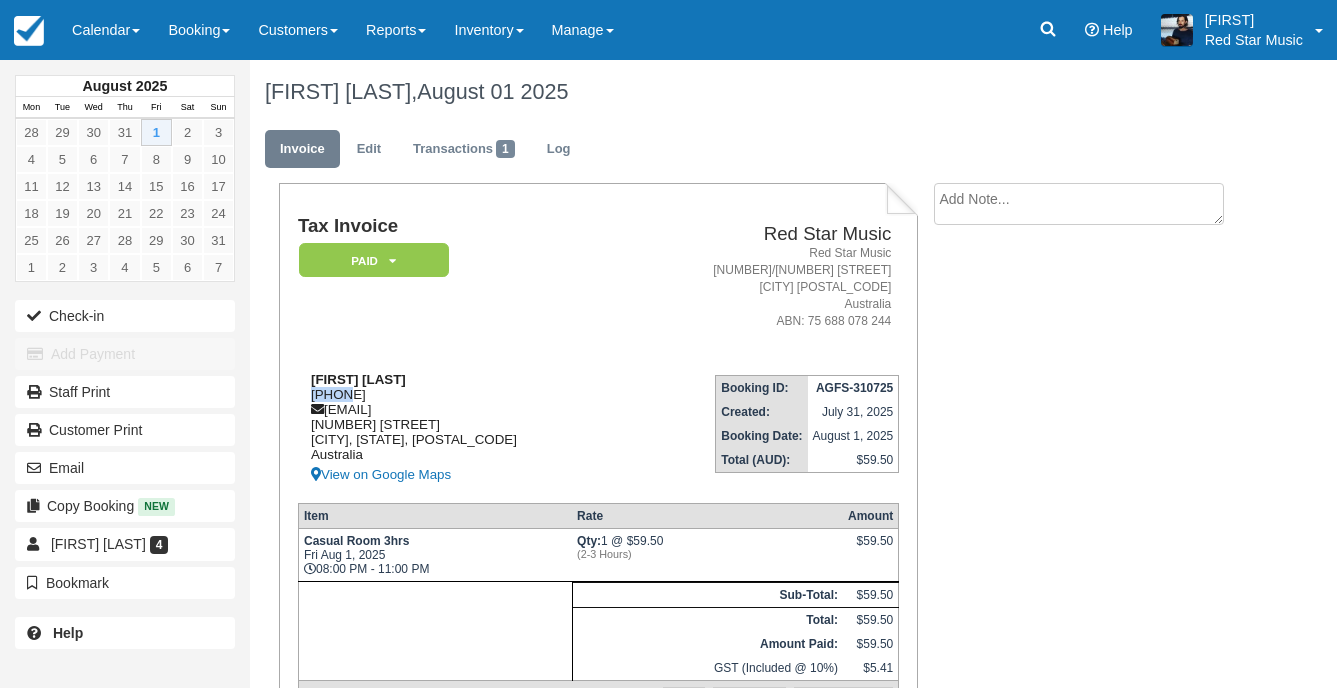 click on "[FIRST] [LAST] [PHONE] [EMAIL] [NUMBER] [STREET] [CITY], [STATE], [POSTAL_CODE] [COUNTRY]
View on Google Maps" at bounding box center [457, 429] 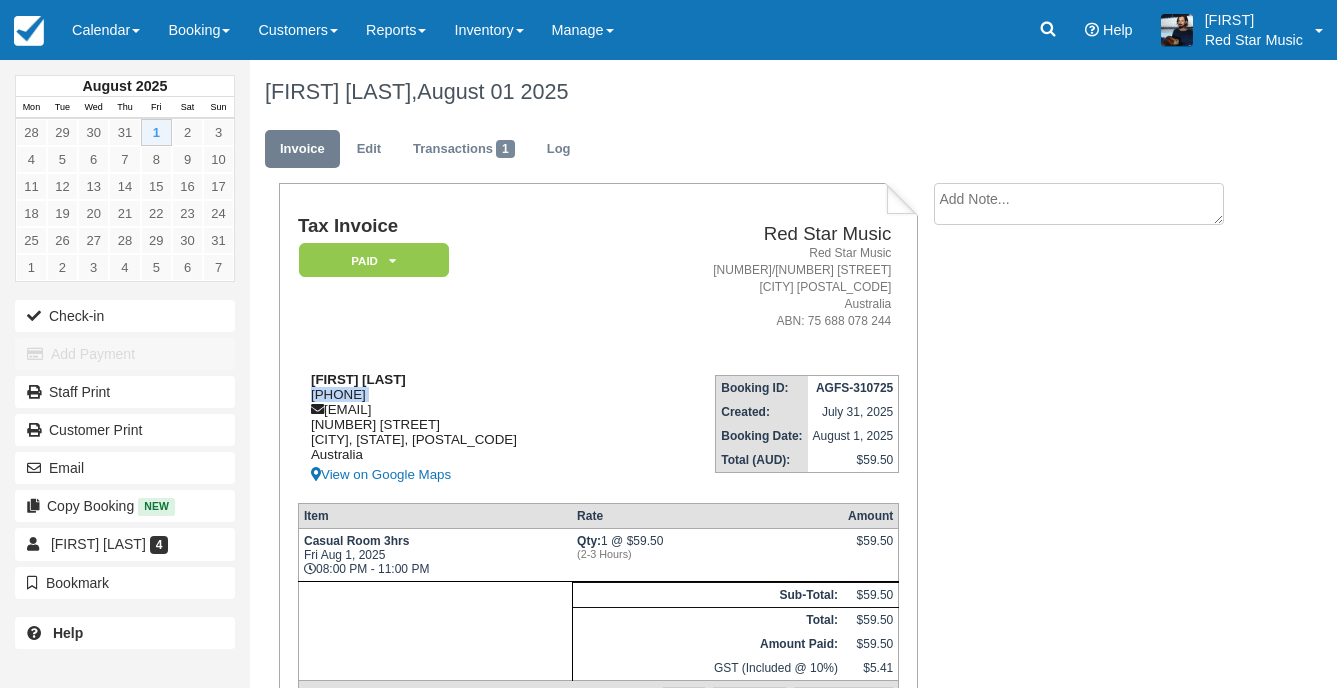 click on "[FIRST] [LAST] [PHONE] [EMAIL] [NUMBER] [STREET] [CITY], [STATE], [POSTAL_CODE] [COUNTRY]
View on Google Maps" at bounding box center [457, 429] 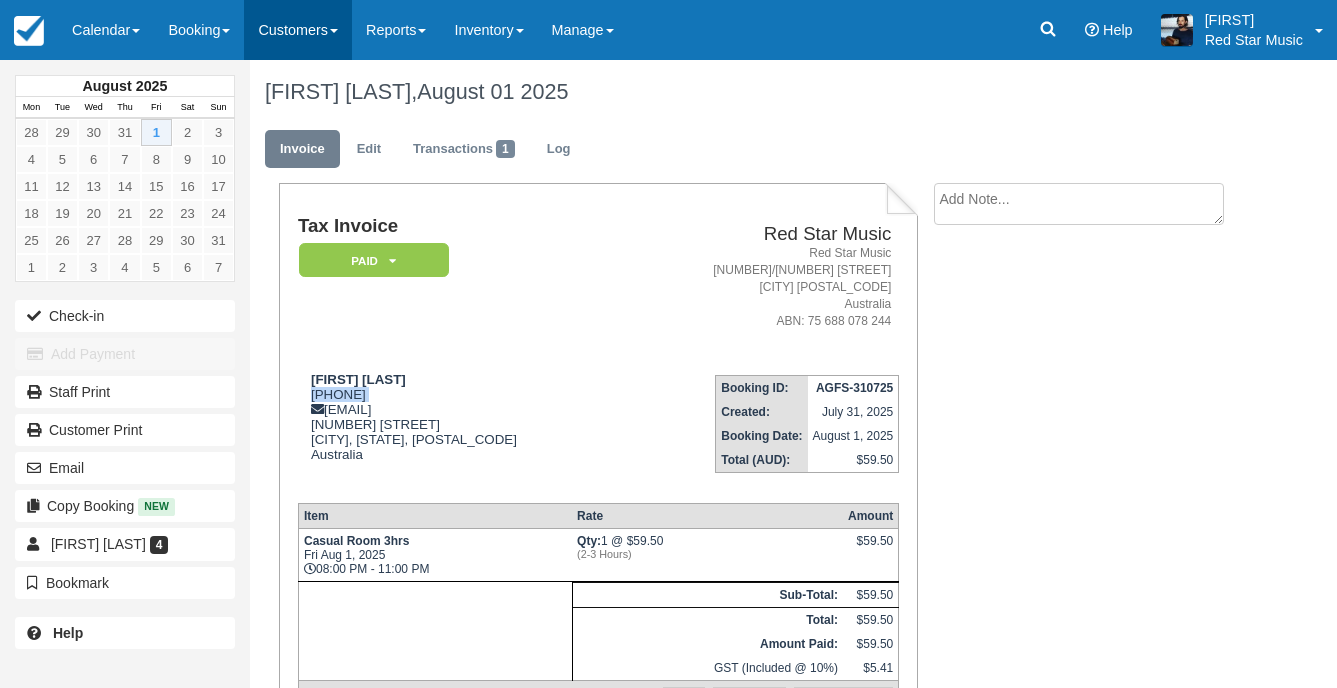 copy on "[PHONE]" 